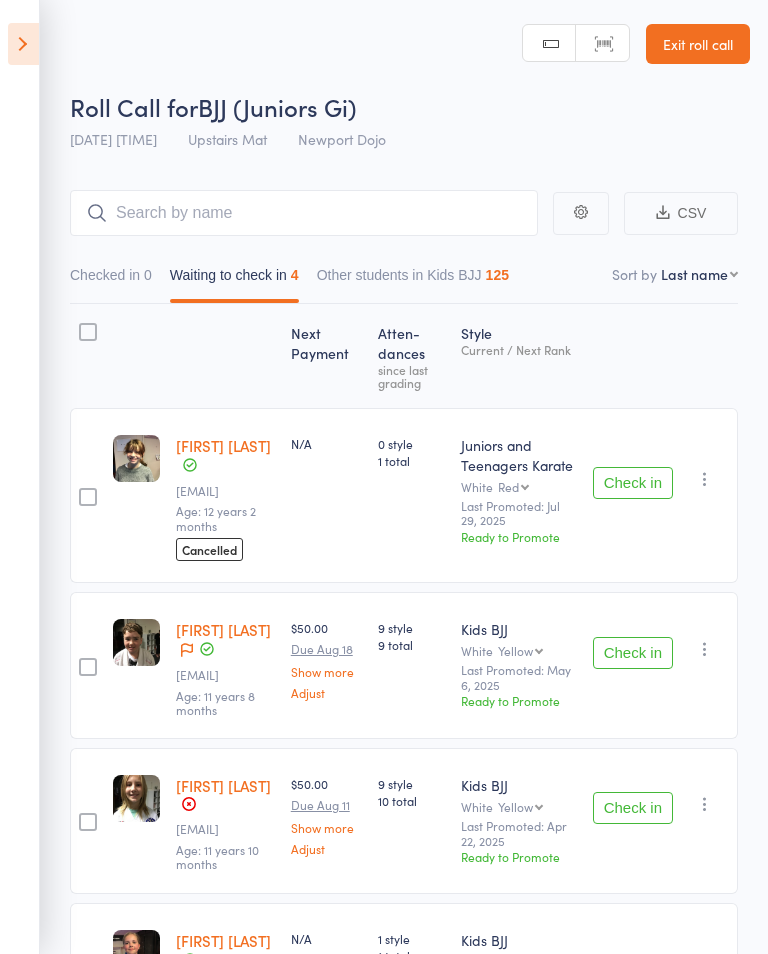 scroll, scrollTop: 205, scrollLeft: 0, axis: vertical 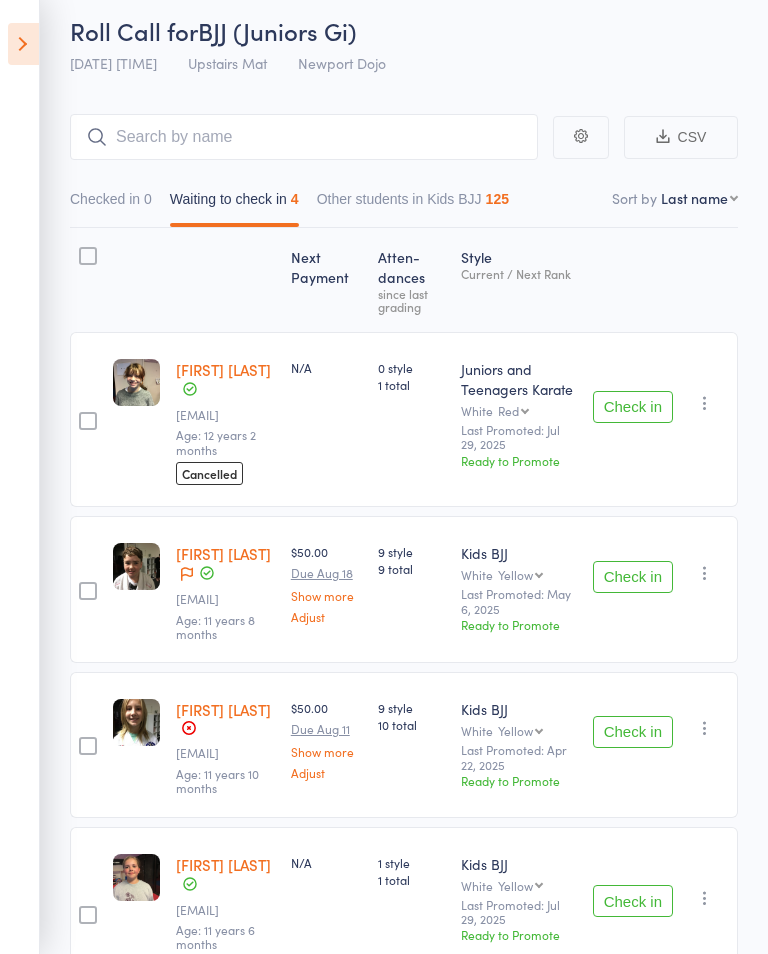 click at bounding box center (88, 256) 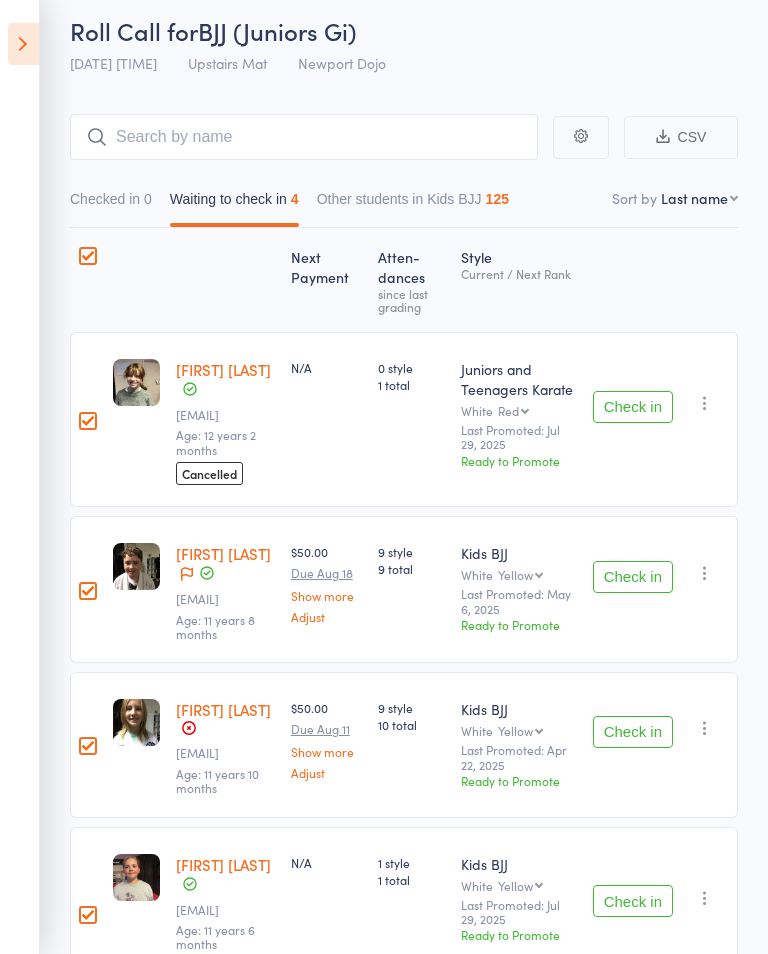 checkbox on "true" 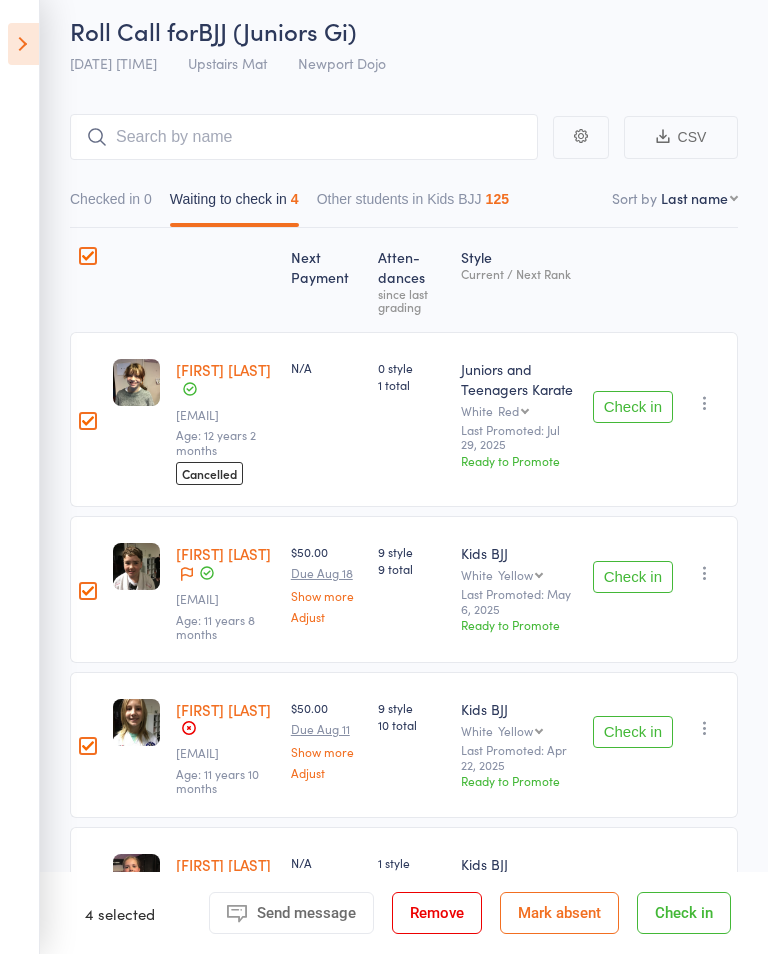 checkbox on "true" 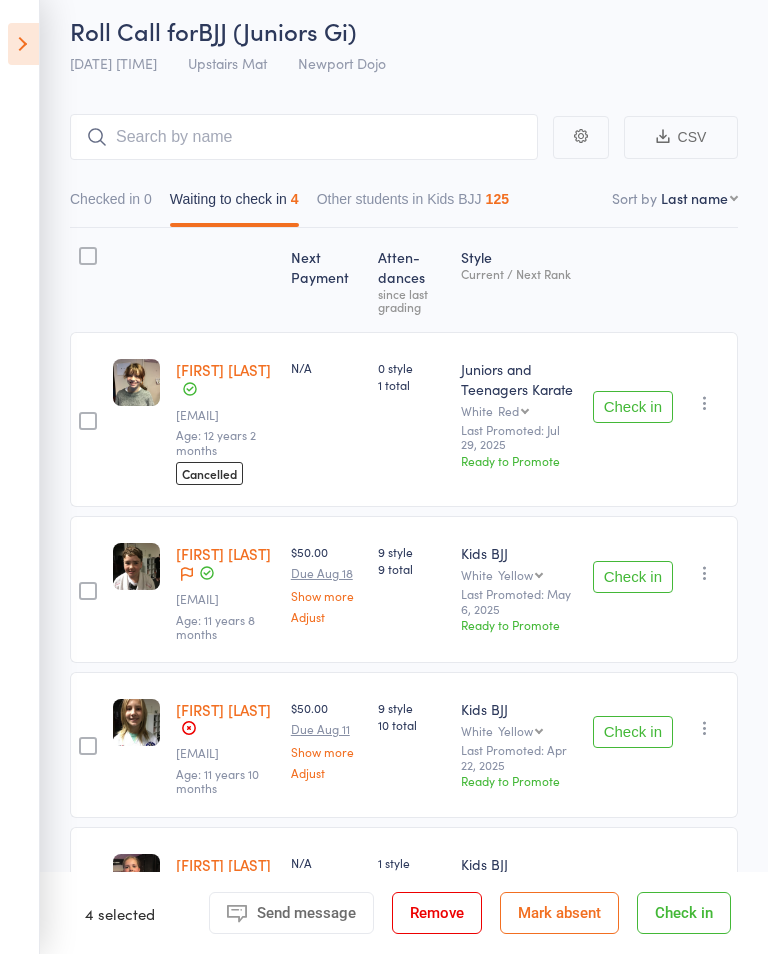 checkbox on "false" 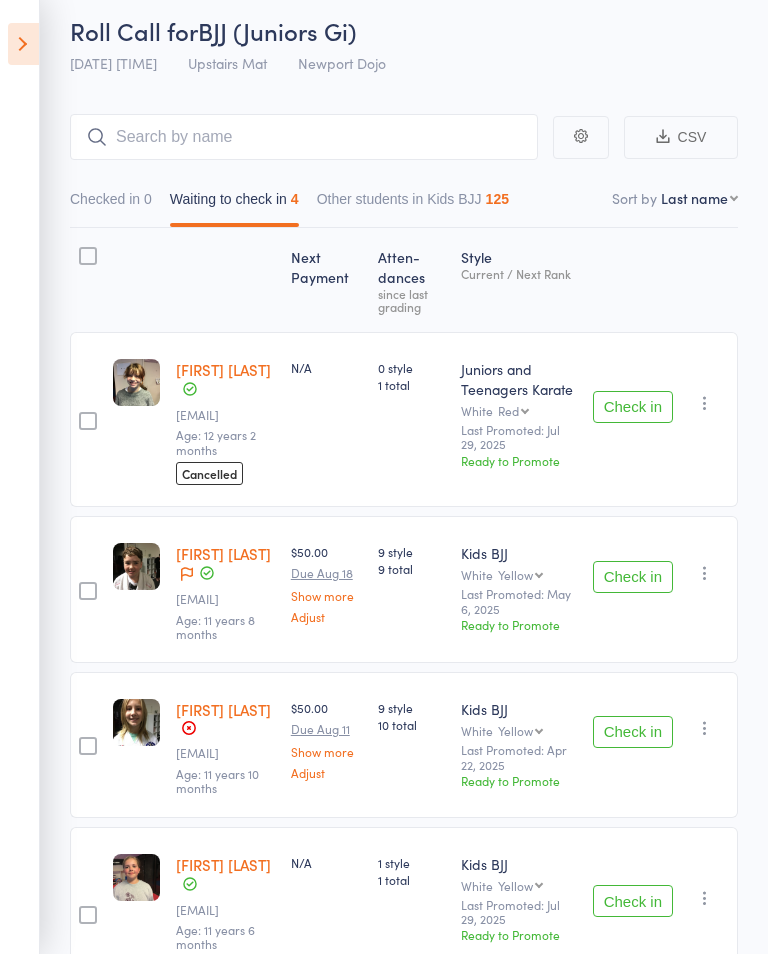 click at bounding box center [88, 256] 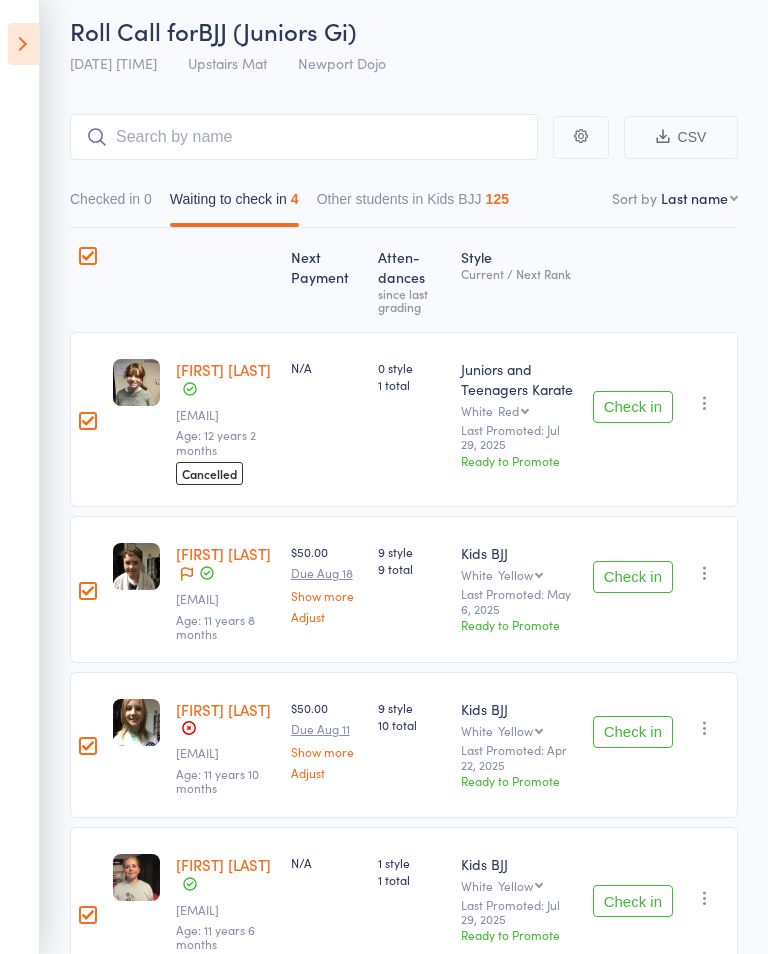 checkbox on "true" 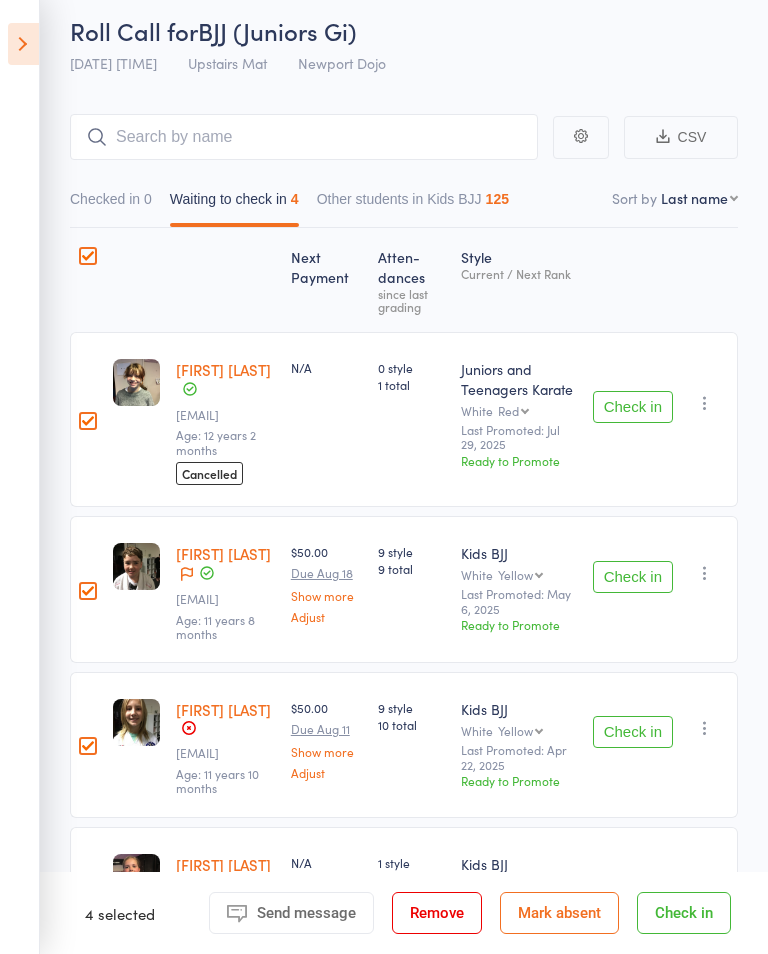 checkbox on "true" 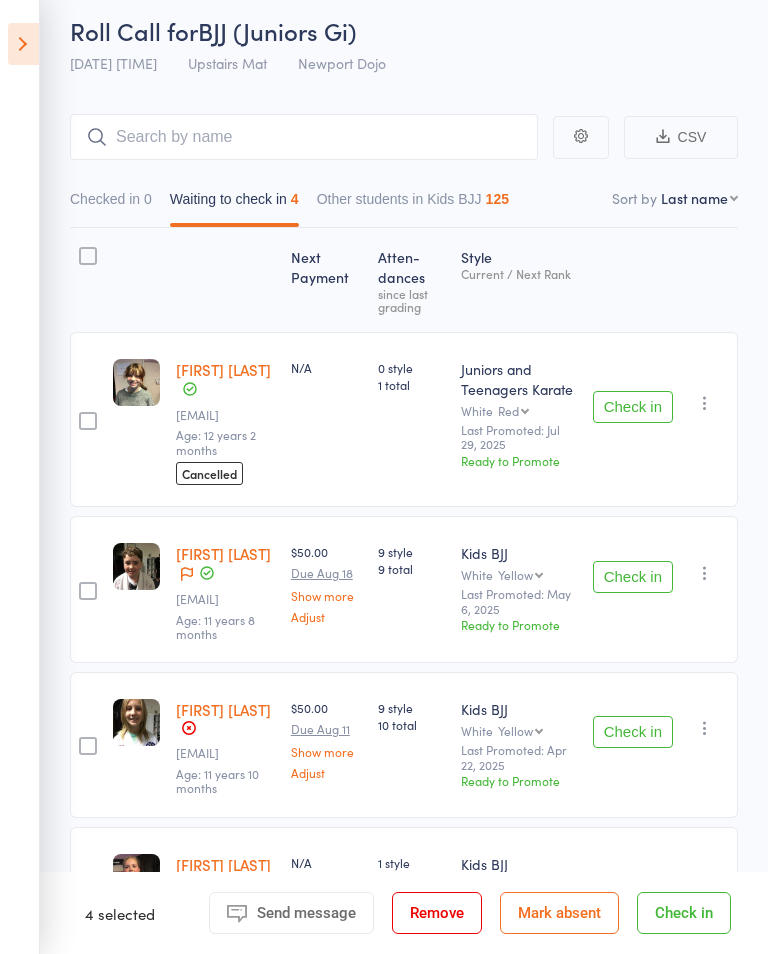 checkbox on "false" 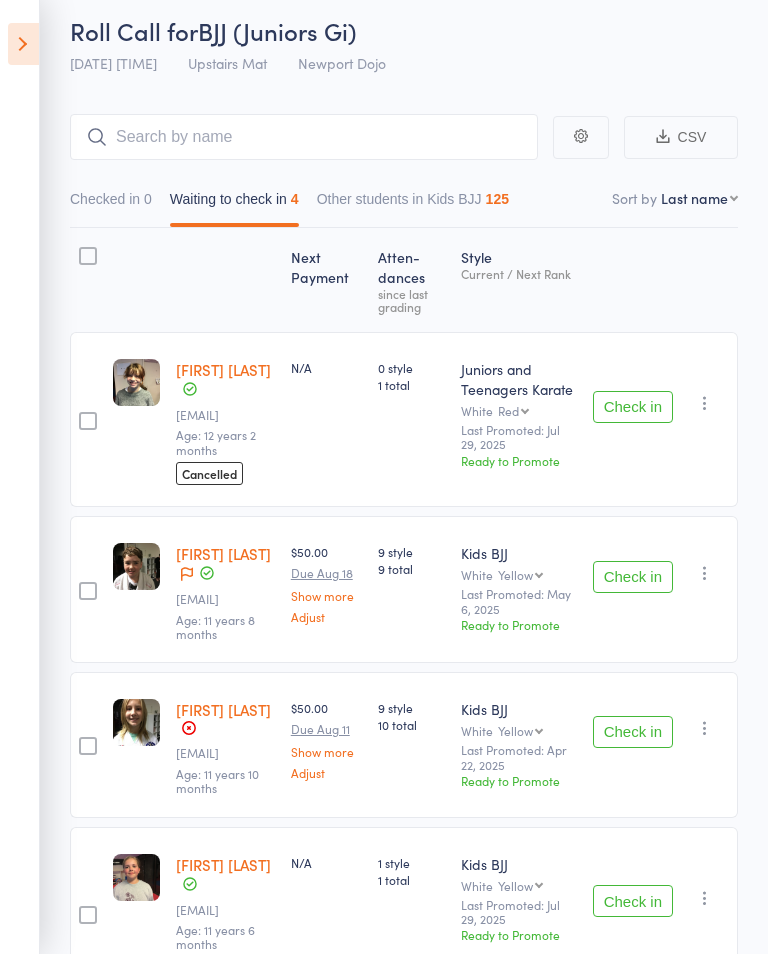 checkbox on "false" 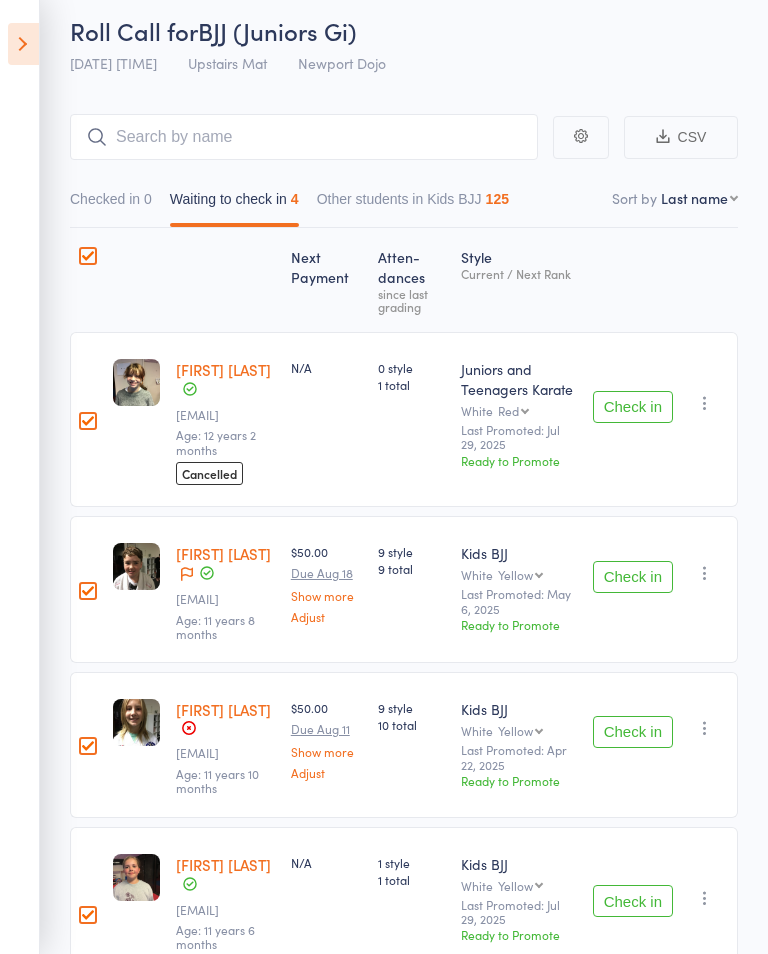 checkbox on "true" 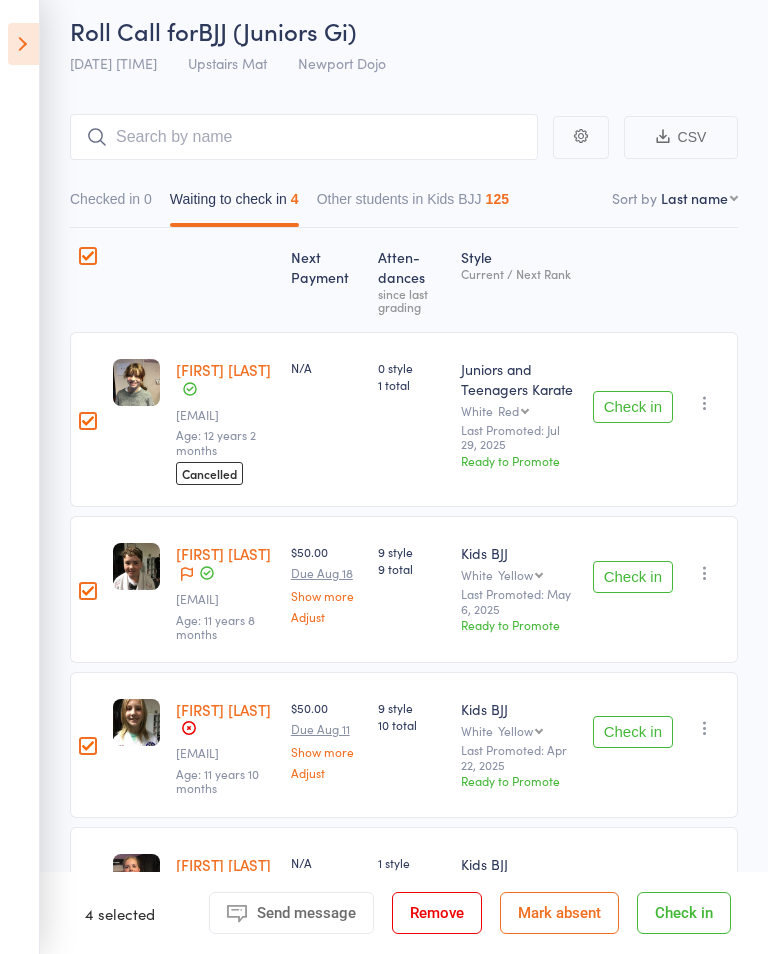 click at bounding box center (88, 591) 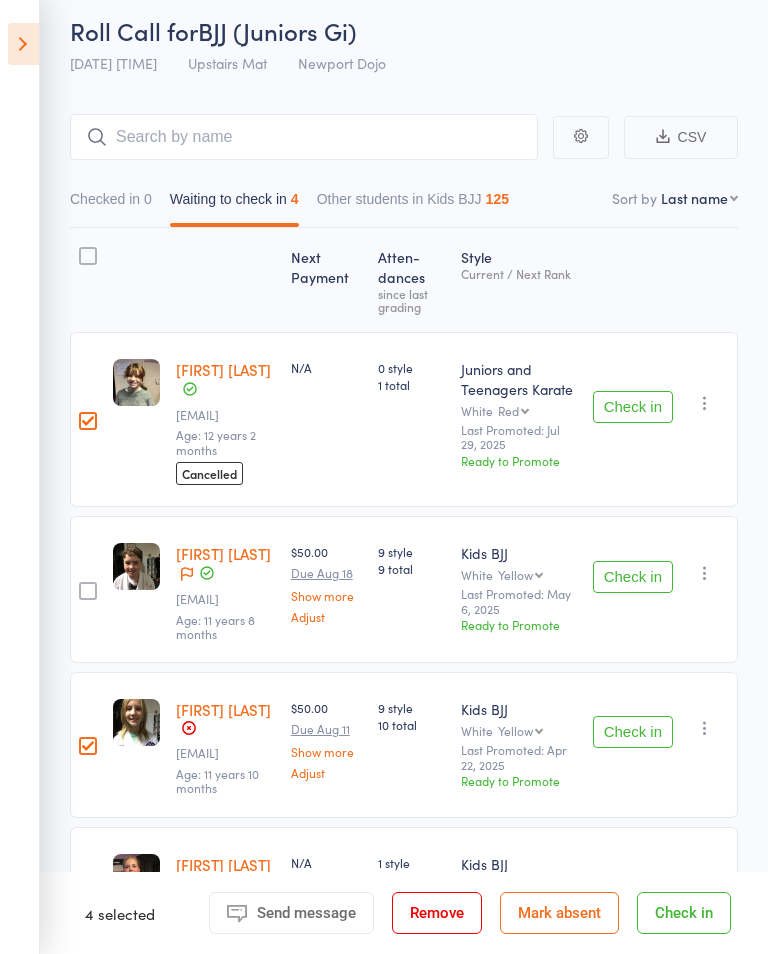 checkbox on "false" 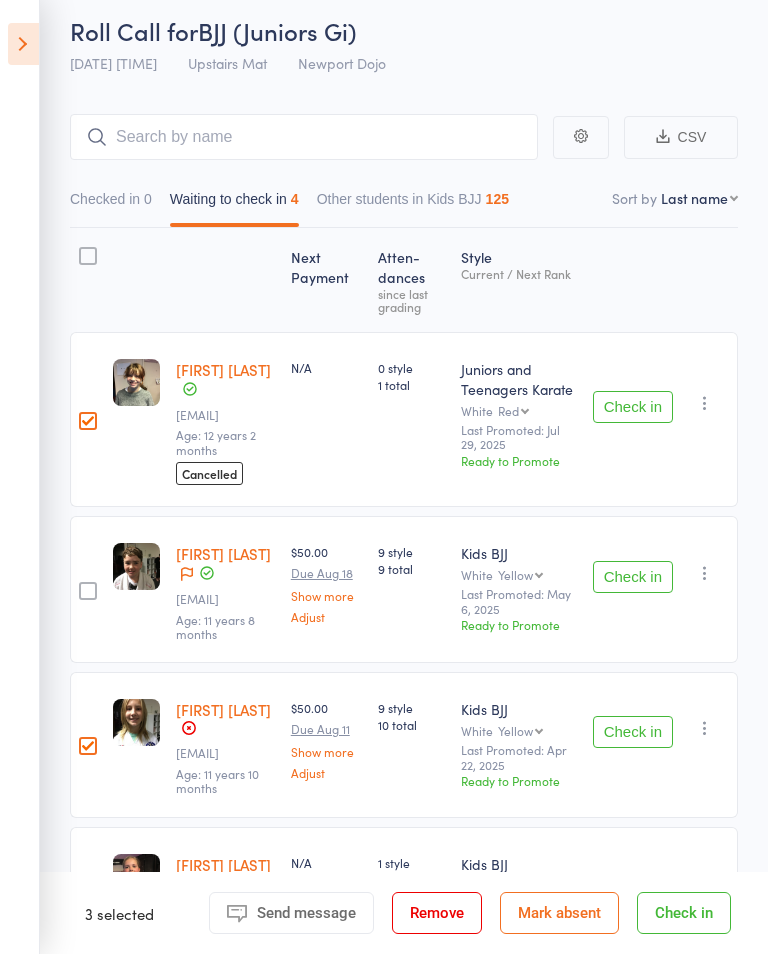 click on "Check in" at bounding box center (684, 913) 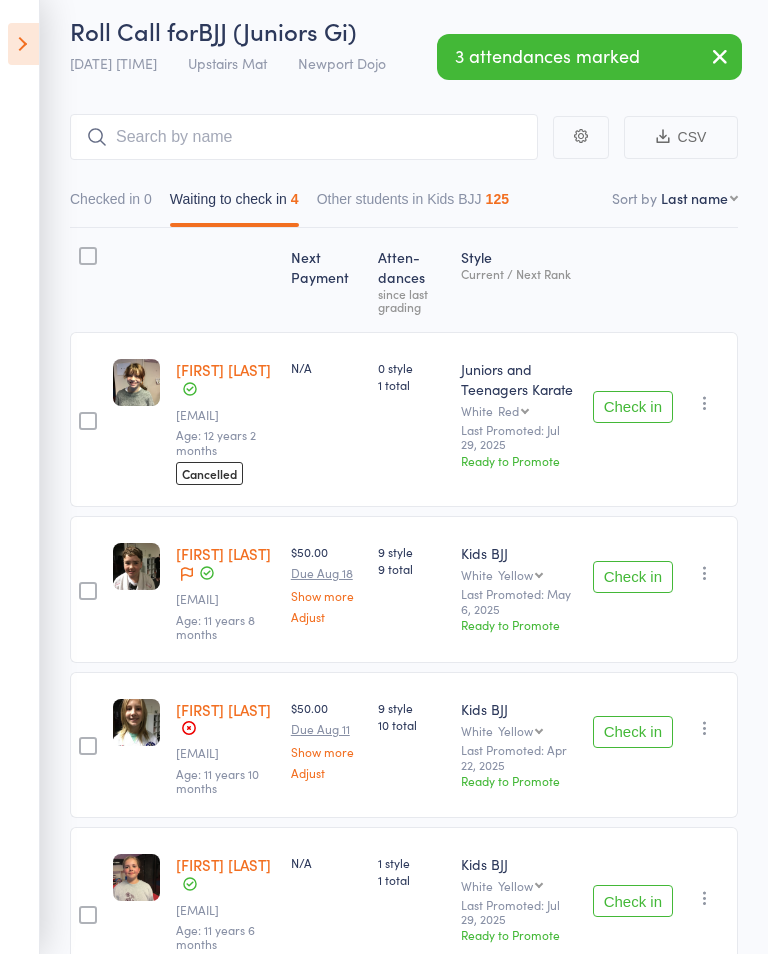 checkbox on "false" 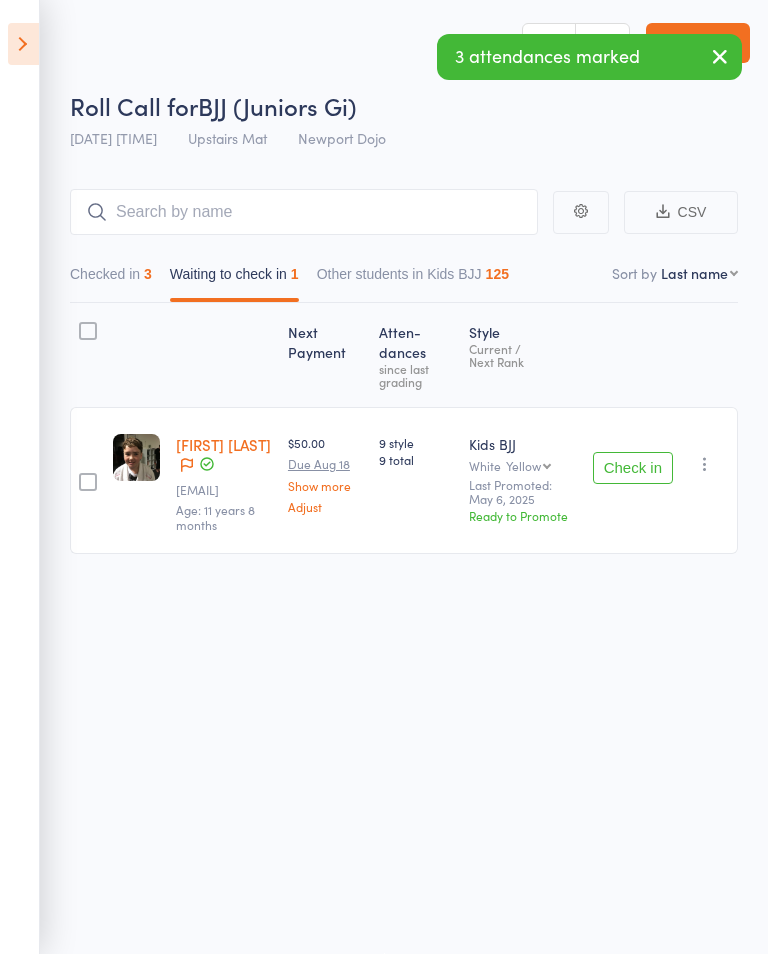 scroll, scrollTop: 1, scrollLeft: 0, axis: vertical 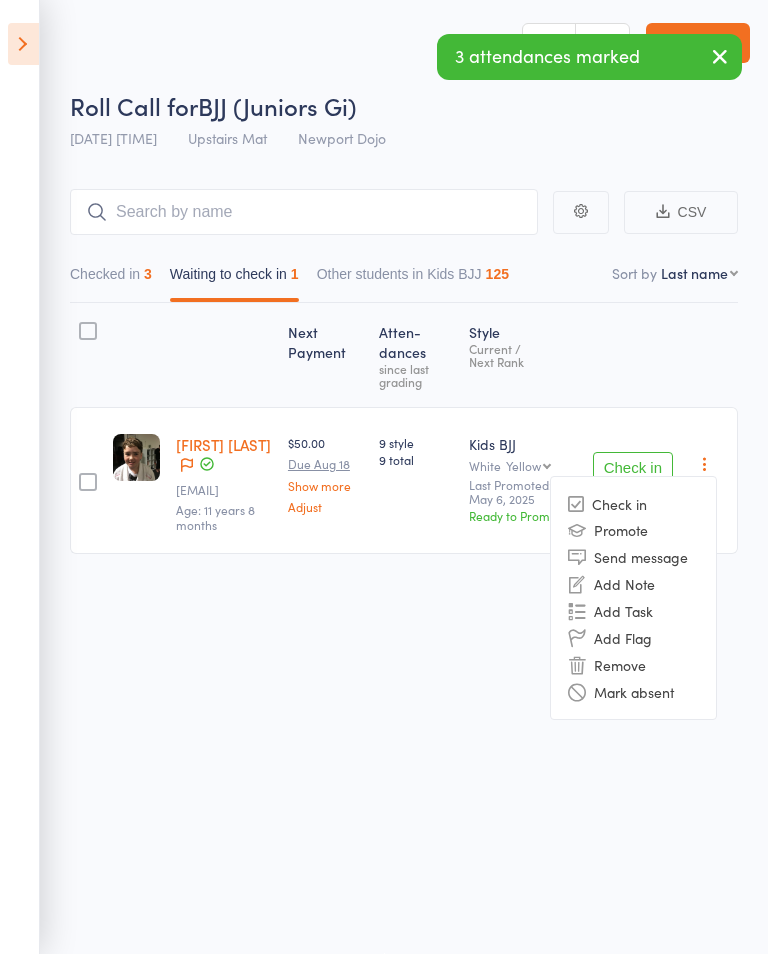 click on "Remove" at bounding box center (633, 664) 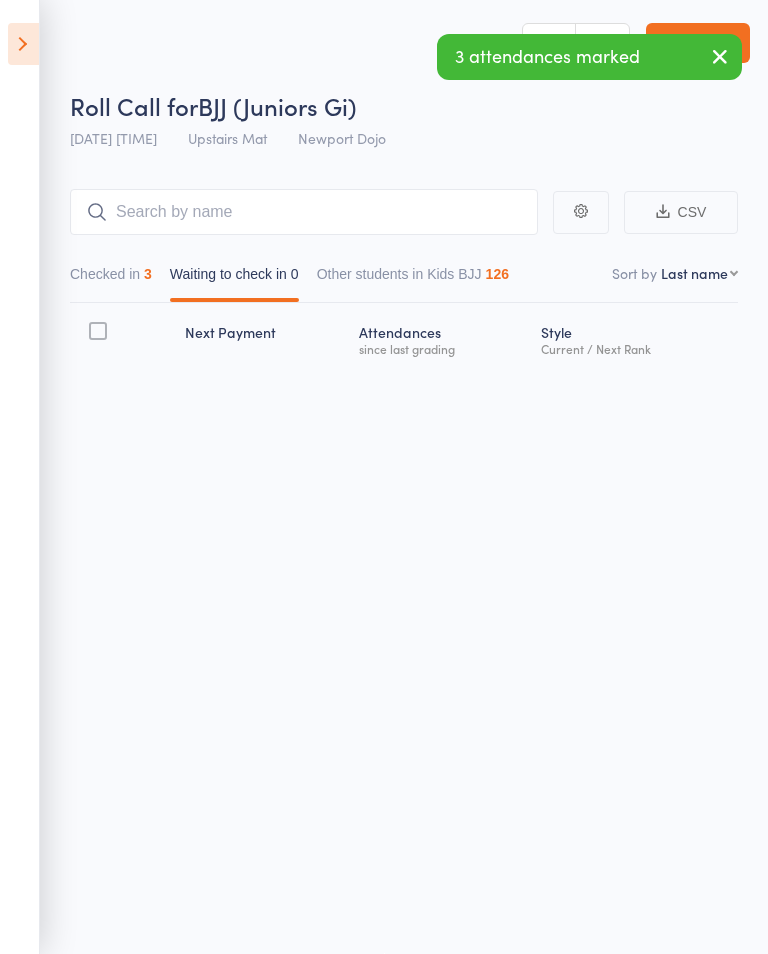 click at bounding box center [23, 44] 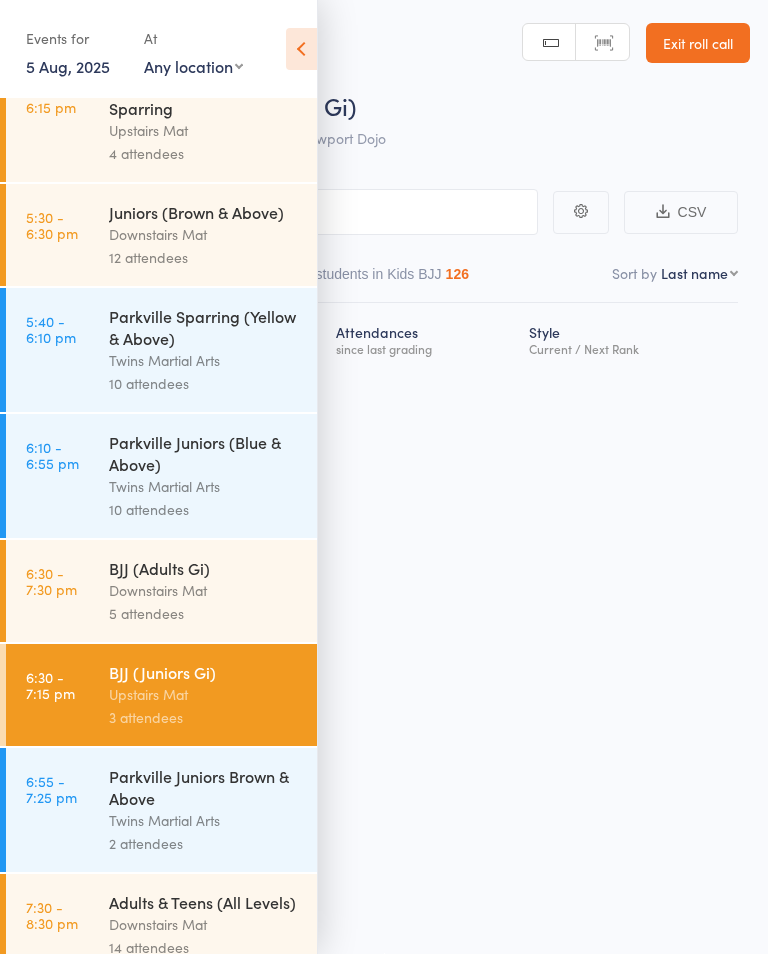 scroll, scrollTop: 821, scrollLeft: 0, axis: vertical 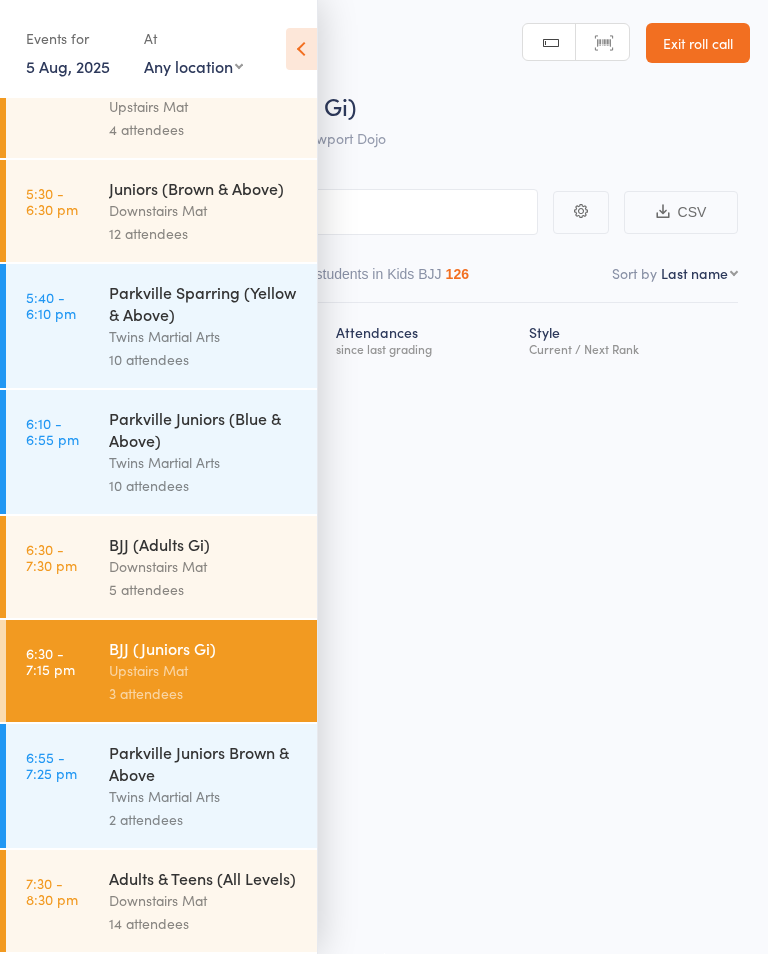 click on "Adults & Teens (All Levels)" at bounding box center (204, 878) 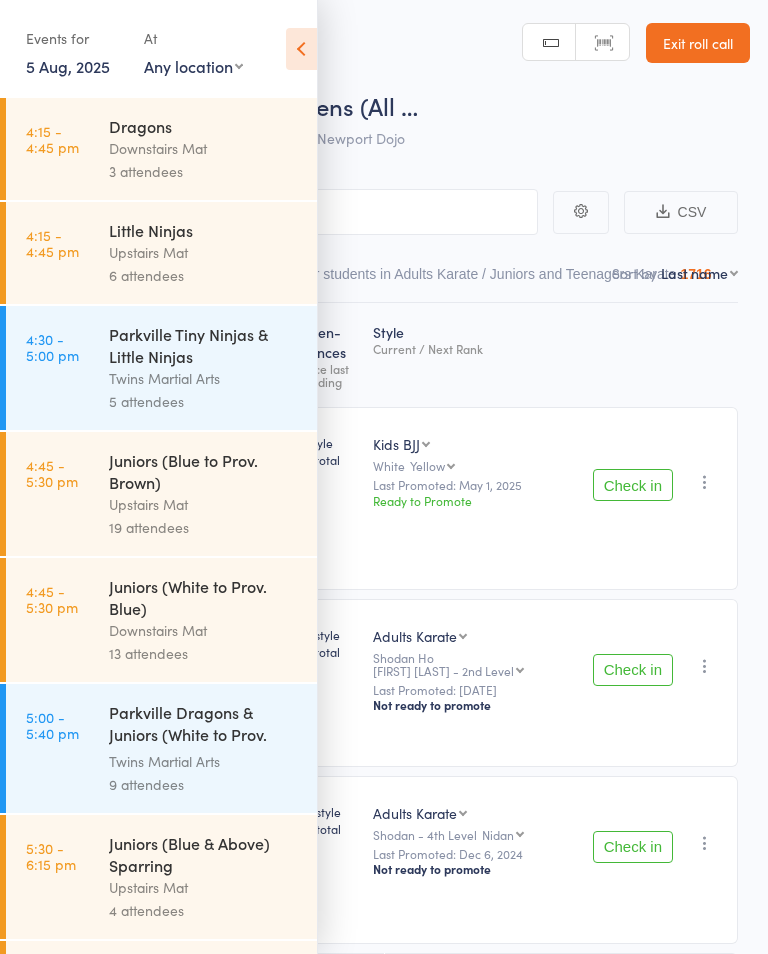 click at bounding box center [301, 49] 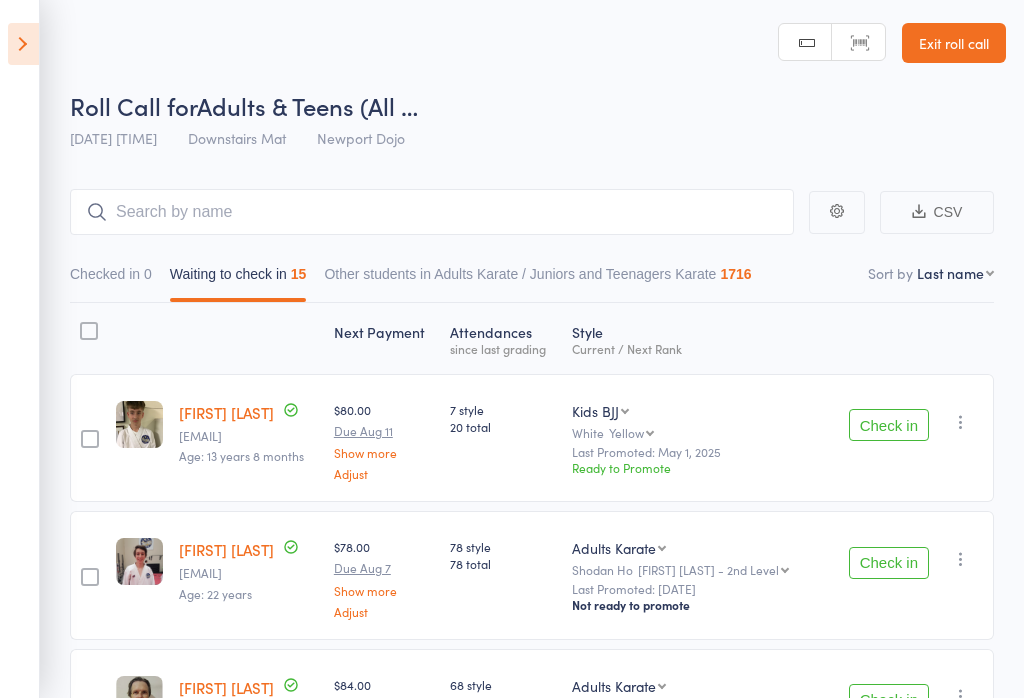 scroll, scrollTop: 0, scrollLeft: 0, axis: both 